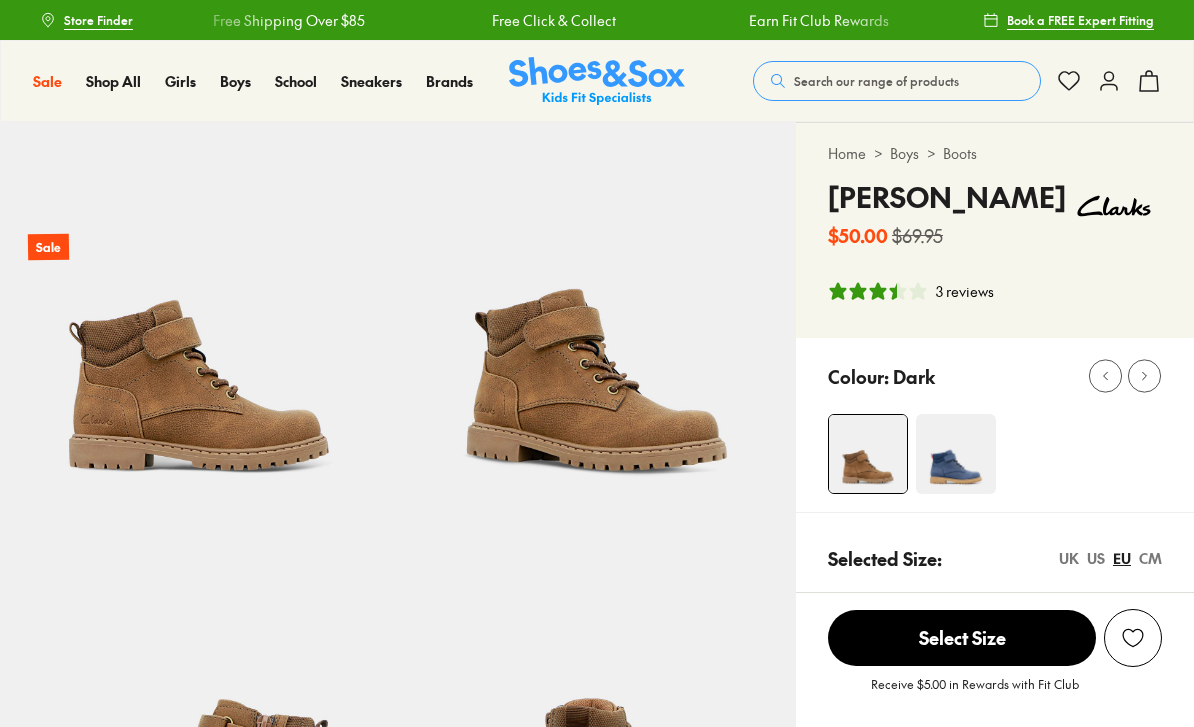 select on "*" 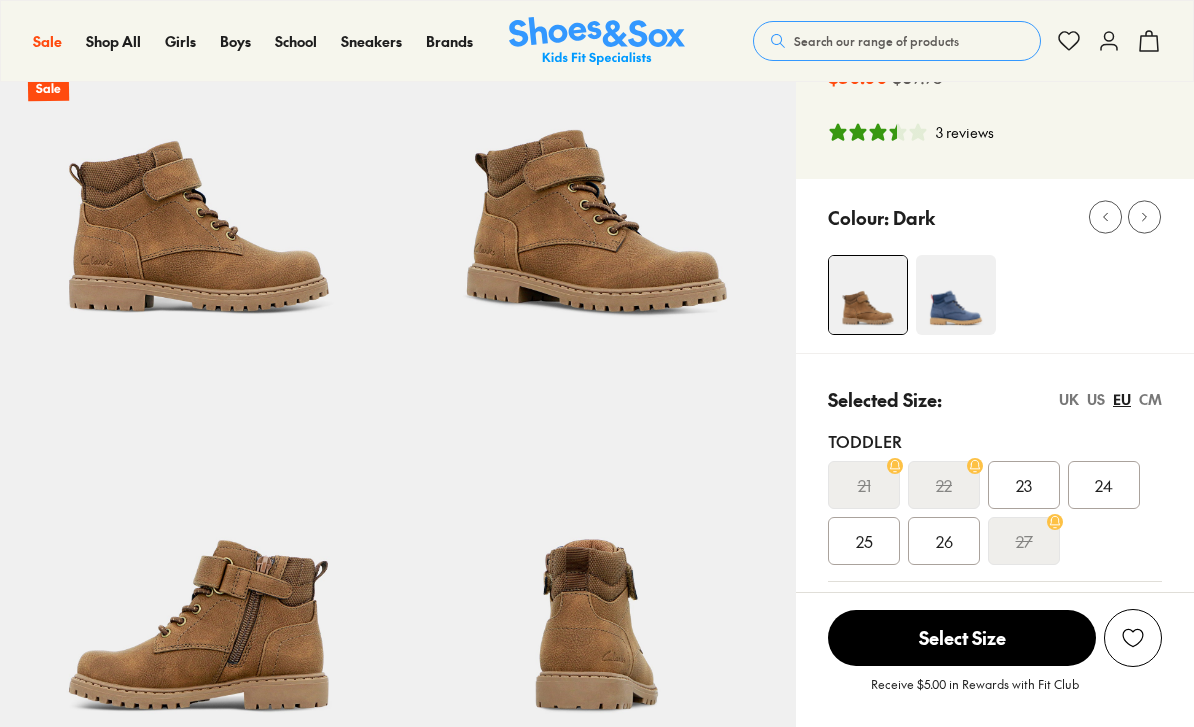 scroll, scrollTop: 0, scrollLeft: 0, axis: both 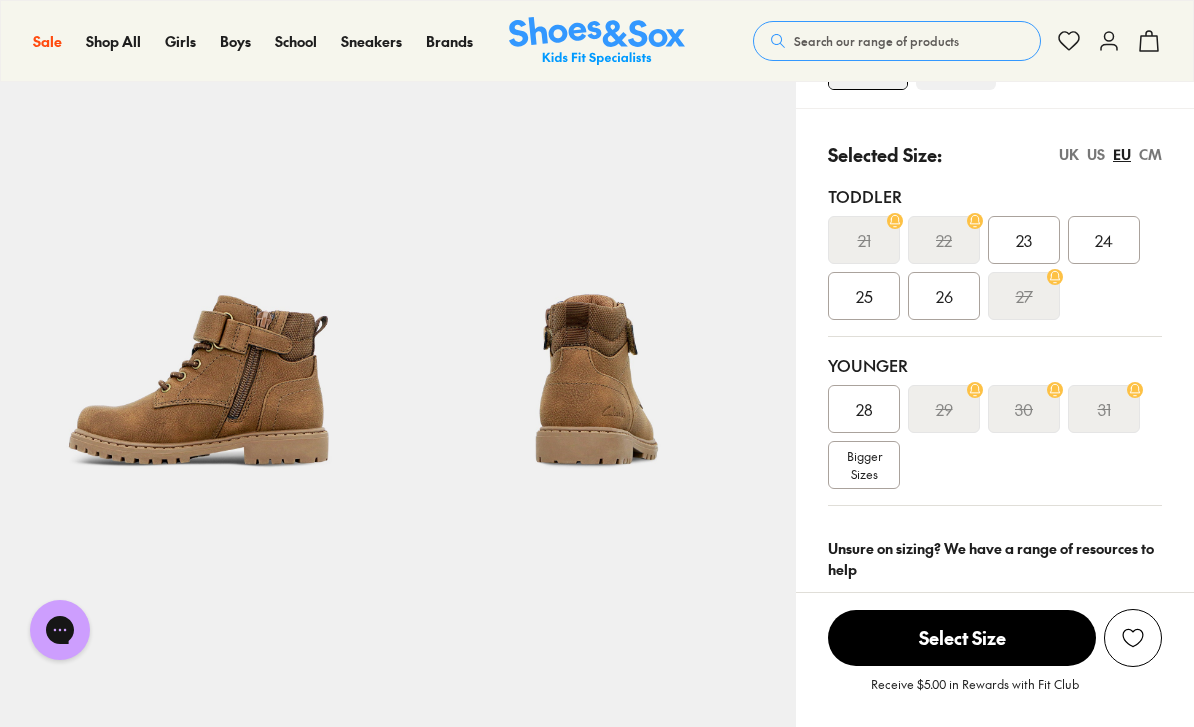 click on "Bigger Sizes" at bounding box center [864, 465] 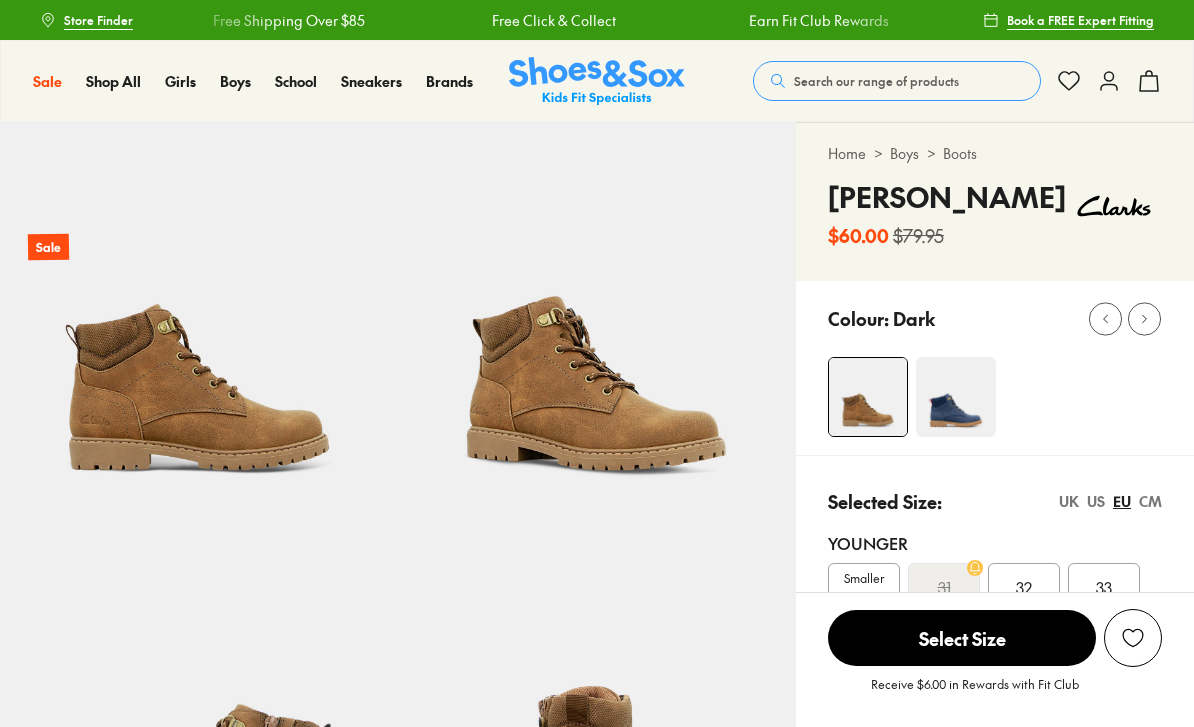scroll, scrollTop: 0, scrollLeft: 0, axis: both 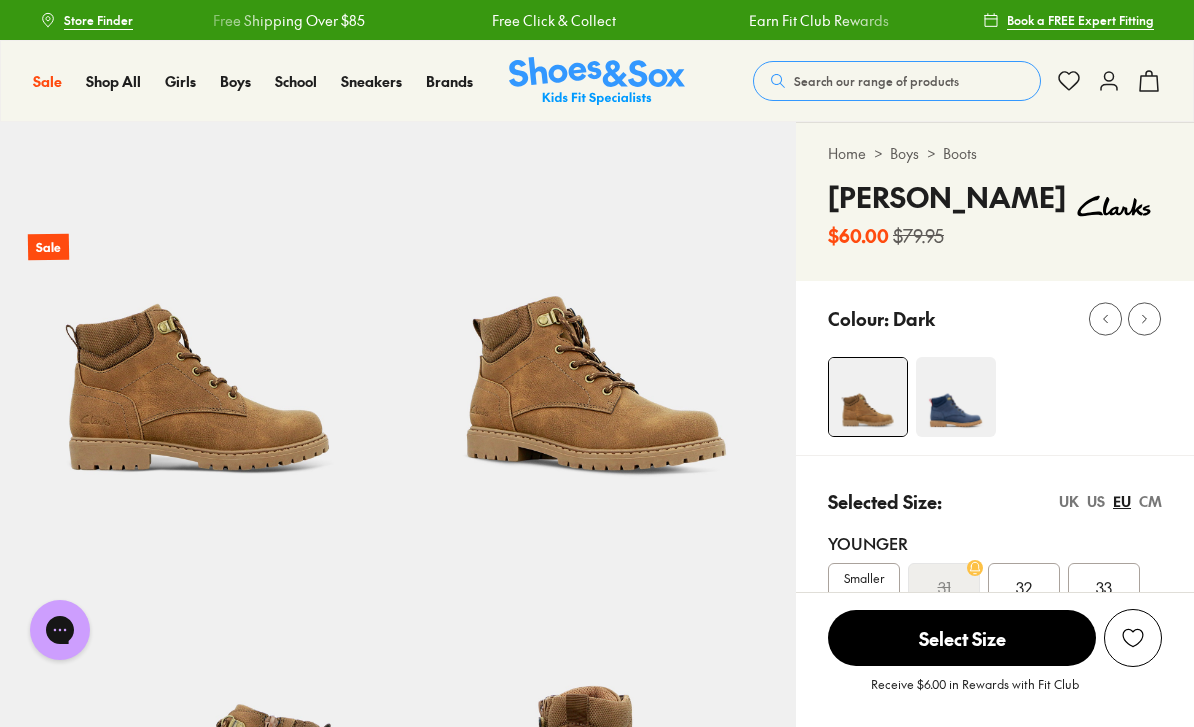 click at bounding box center (956, 397) 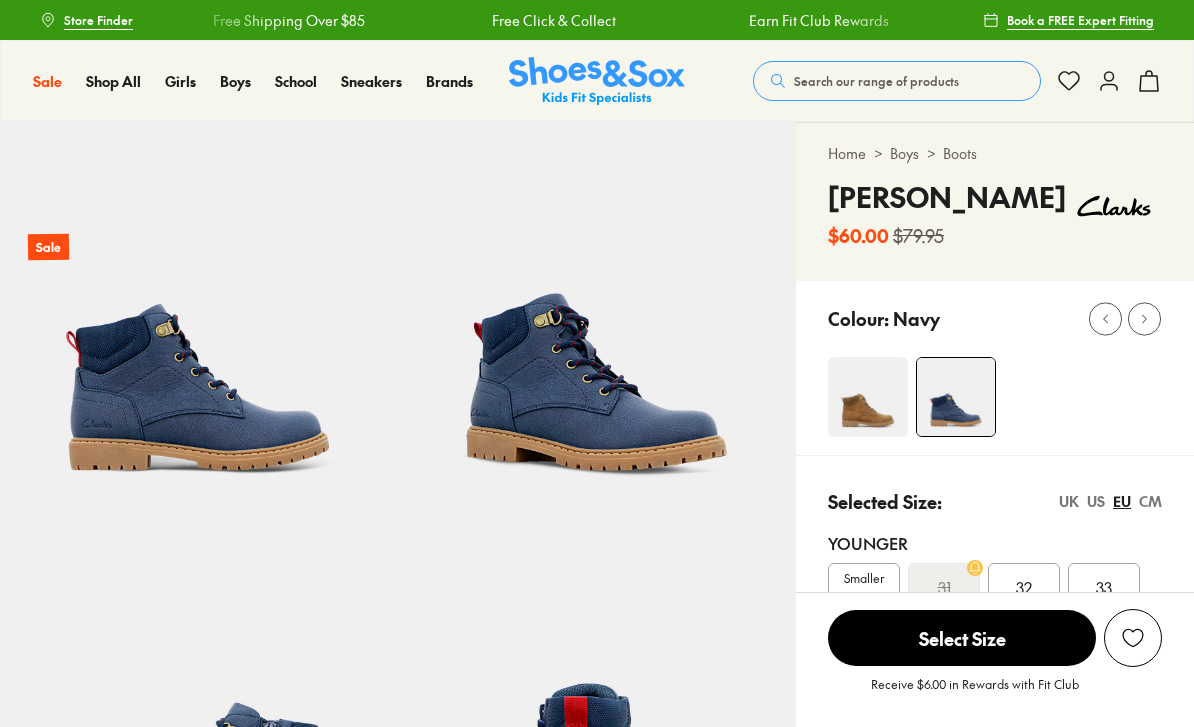 scroll, scrollTop: 0, scrollLeft: 0, axis: both 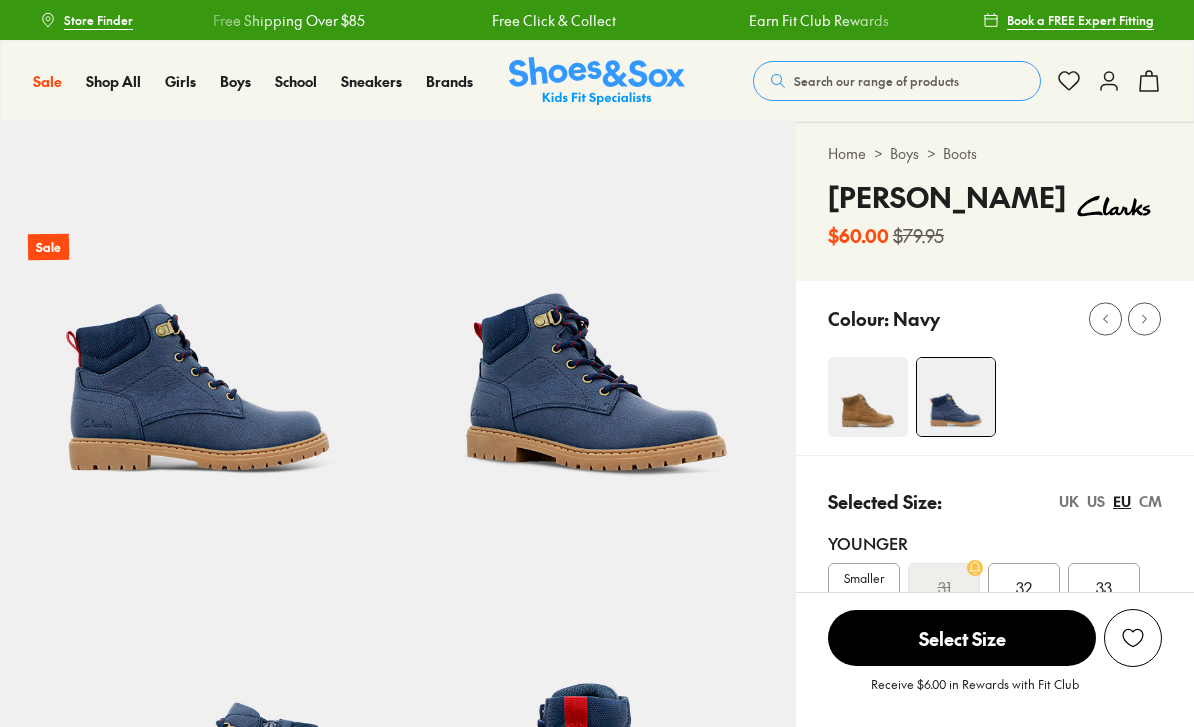 click at bounding box center (868, 397) 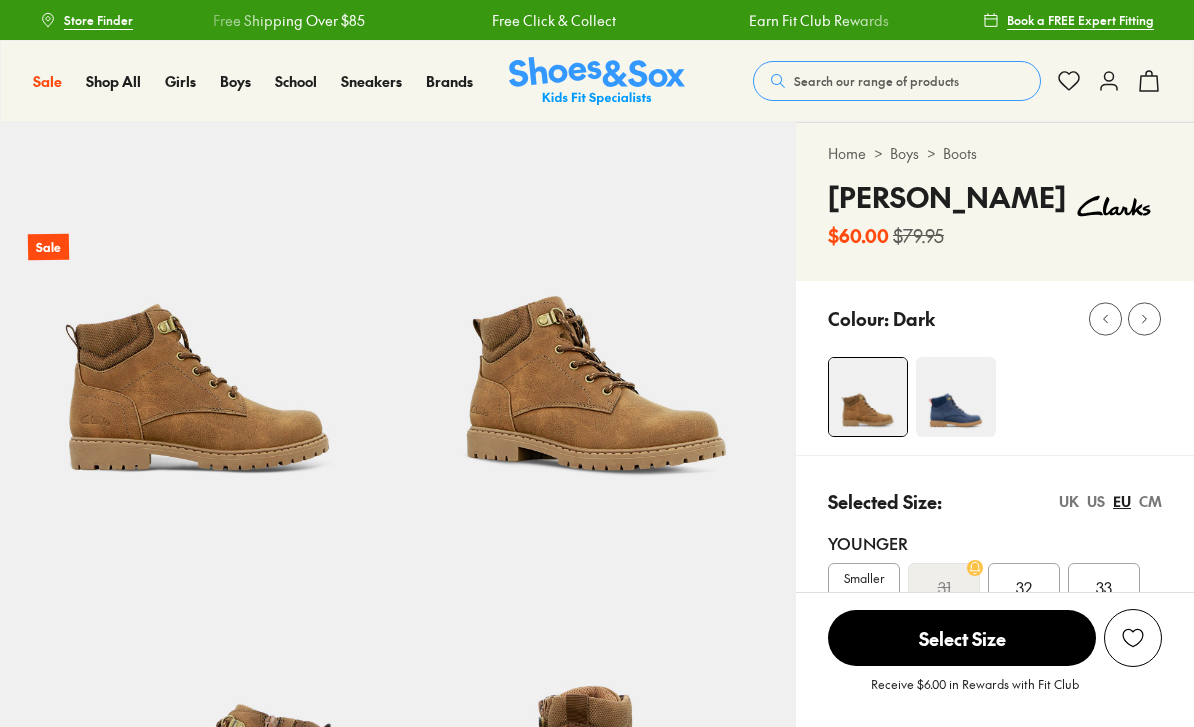 select on "*" 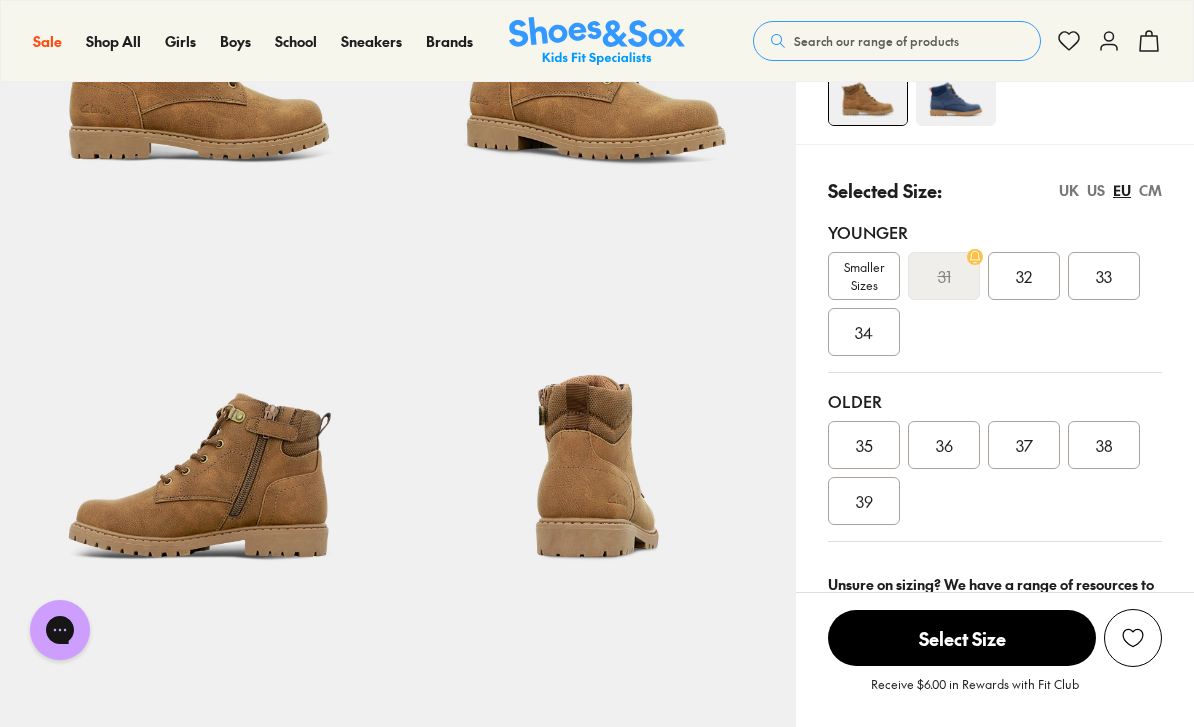 scroll, scrollTop: 0, scrollLeft: 0, axis: both 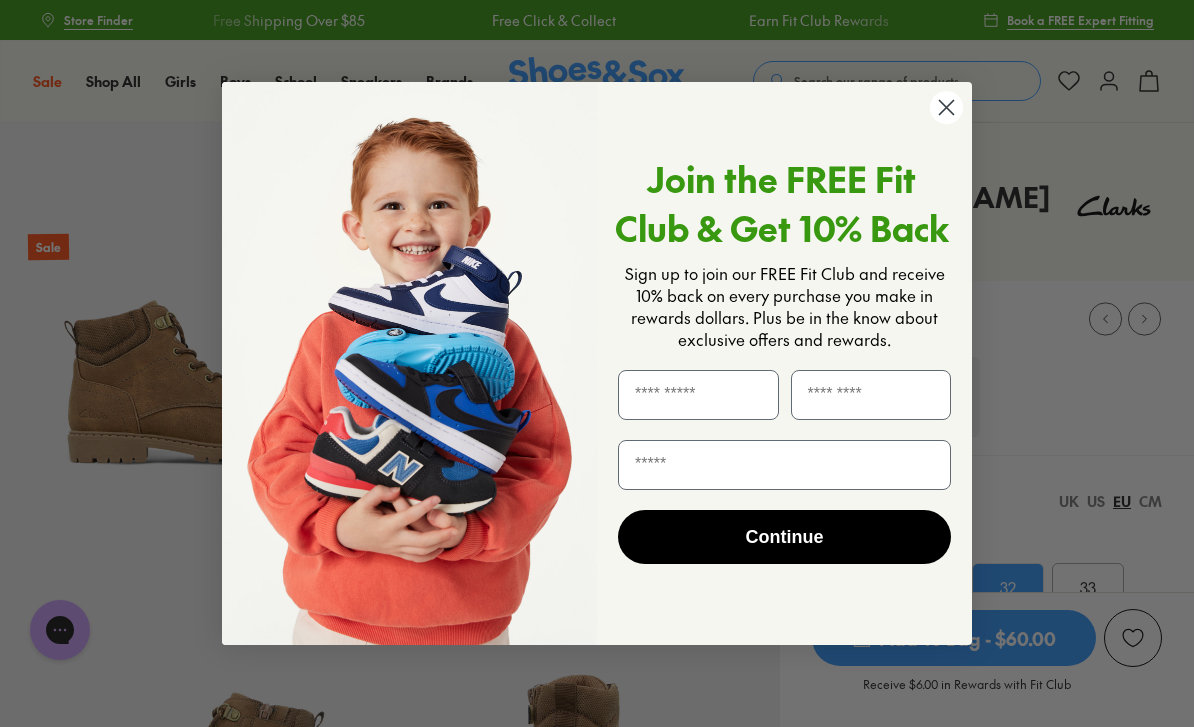 click 